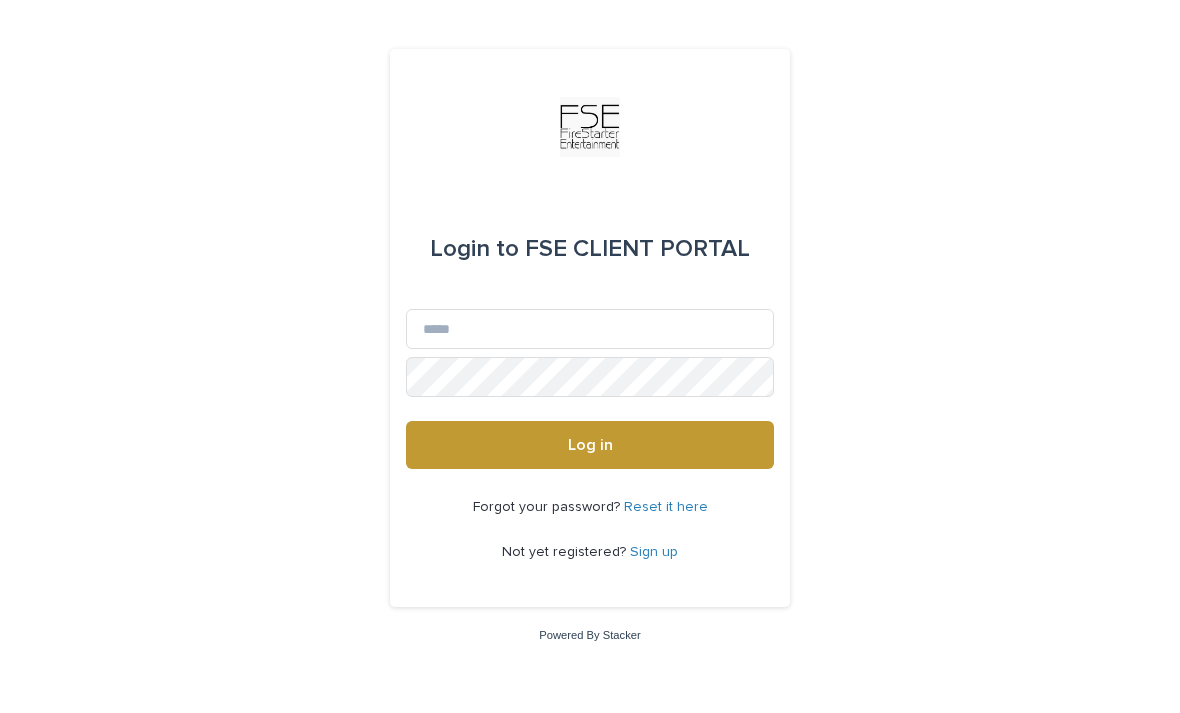 scroll, scrollTop: 0, scrollLeft: 0, axis: both 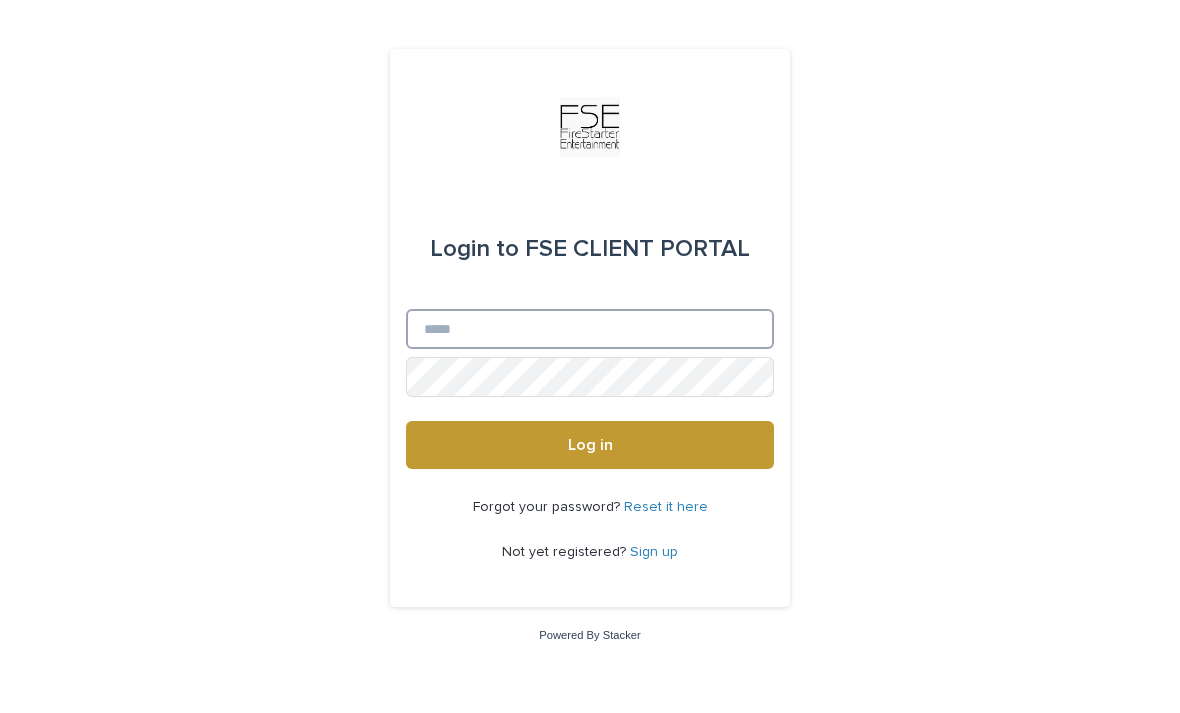 click on "Login to   FSE CLIENT PORTAL Email Password Log in Forgot your password?   Reset it here Not yet registered?   Sign up" at bounding box center [590, 328] 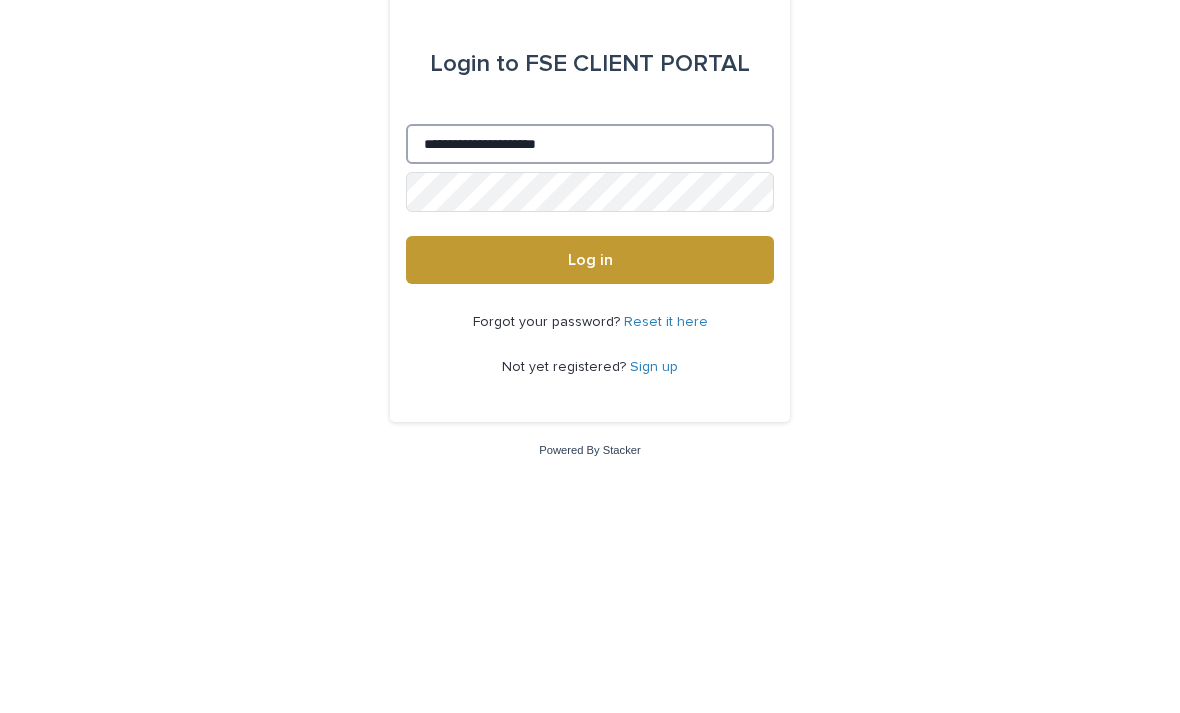 type on "**********" 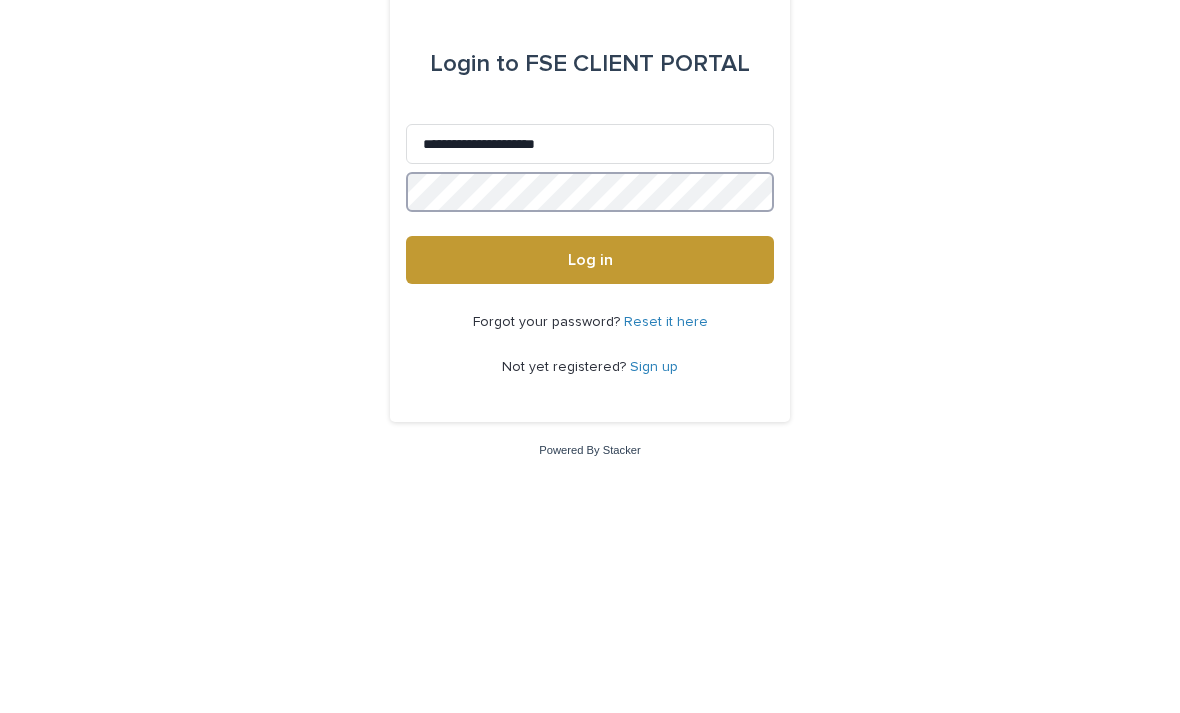 click on "**********" at bounding box center (590, 329) 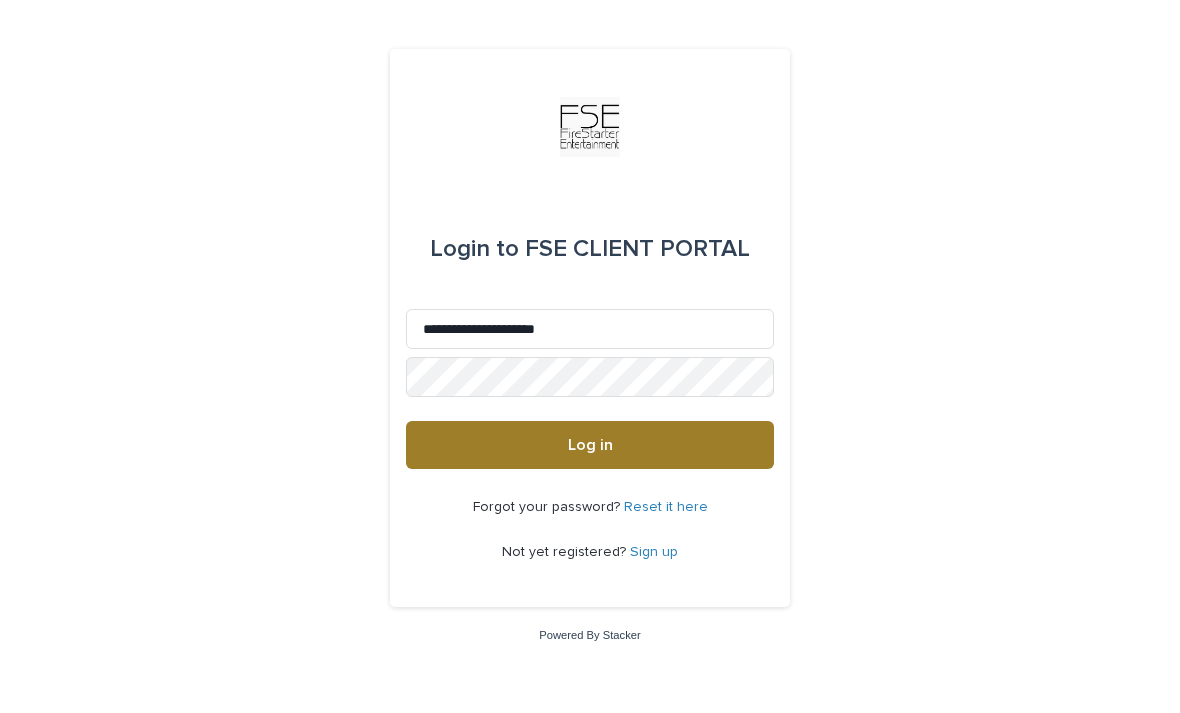 click on "Log in" at bounding box center (590, 445) 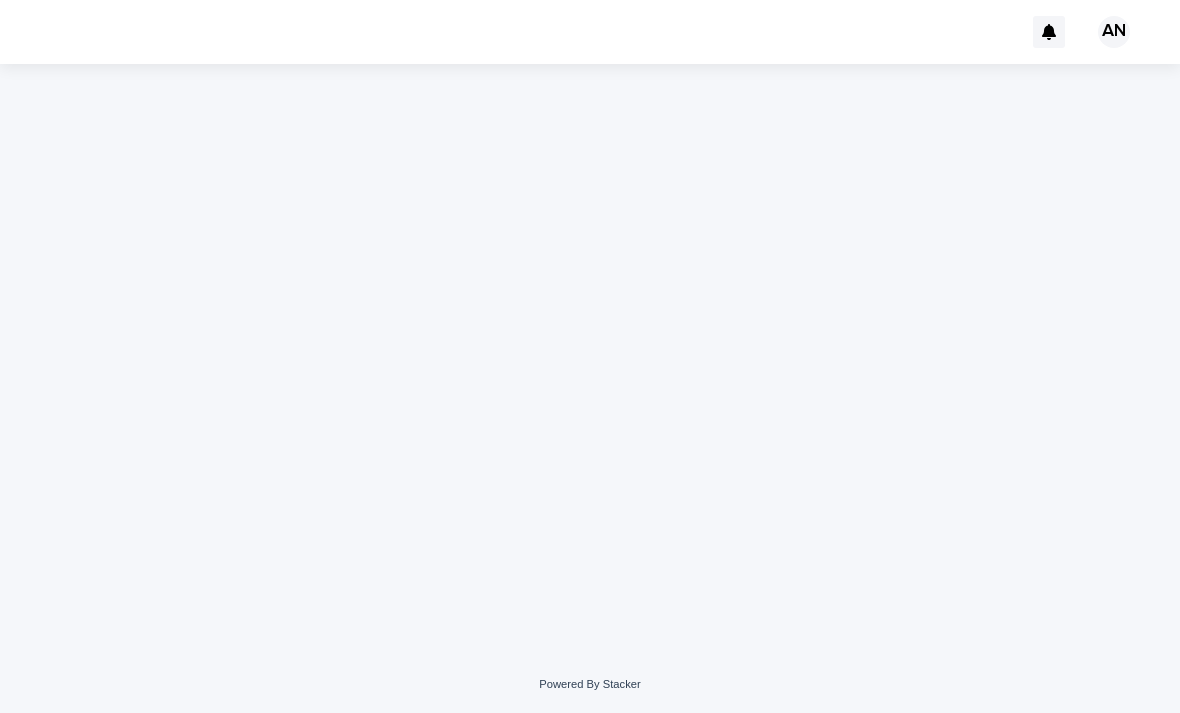 scroll, scrollTop: 0, scrollLeft: 0, axis: both 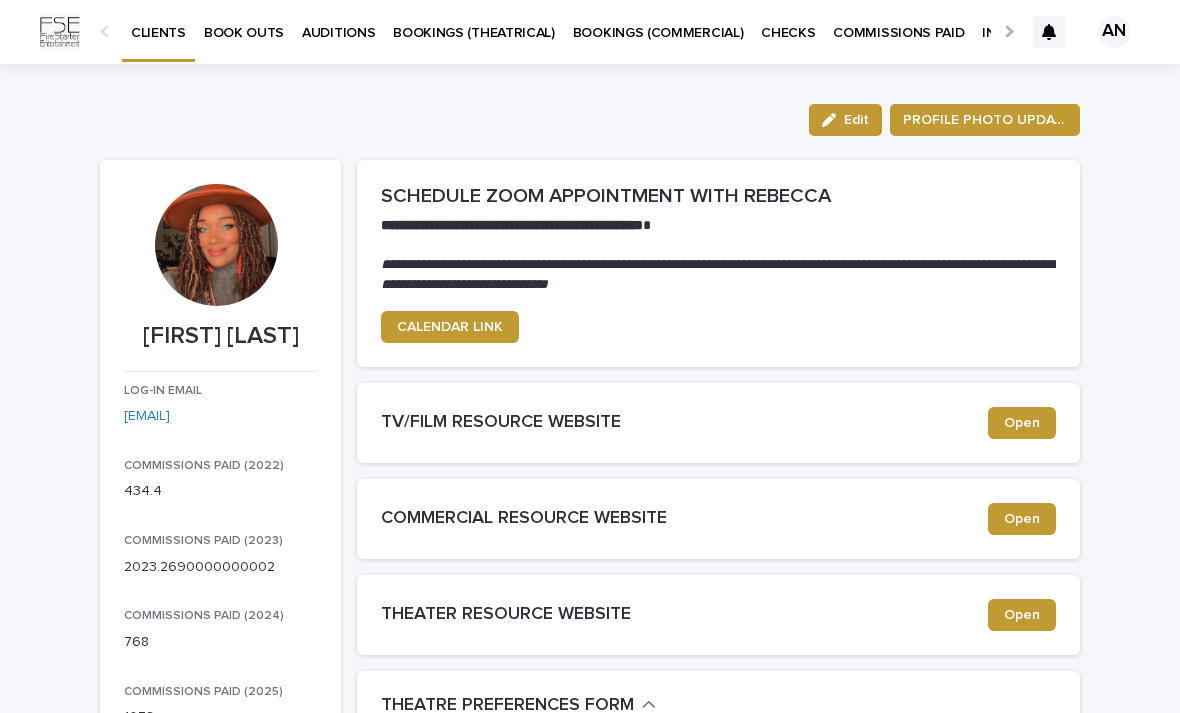 click on "BOOKINGS  (THEATRICAL)" at bounding box center (474, 21) 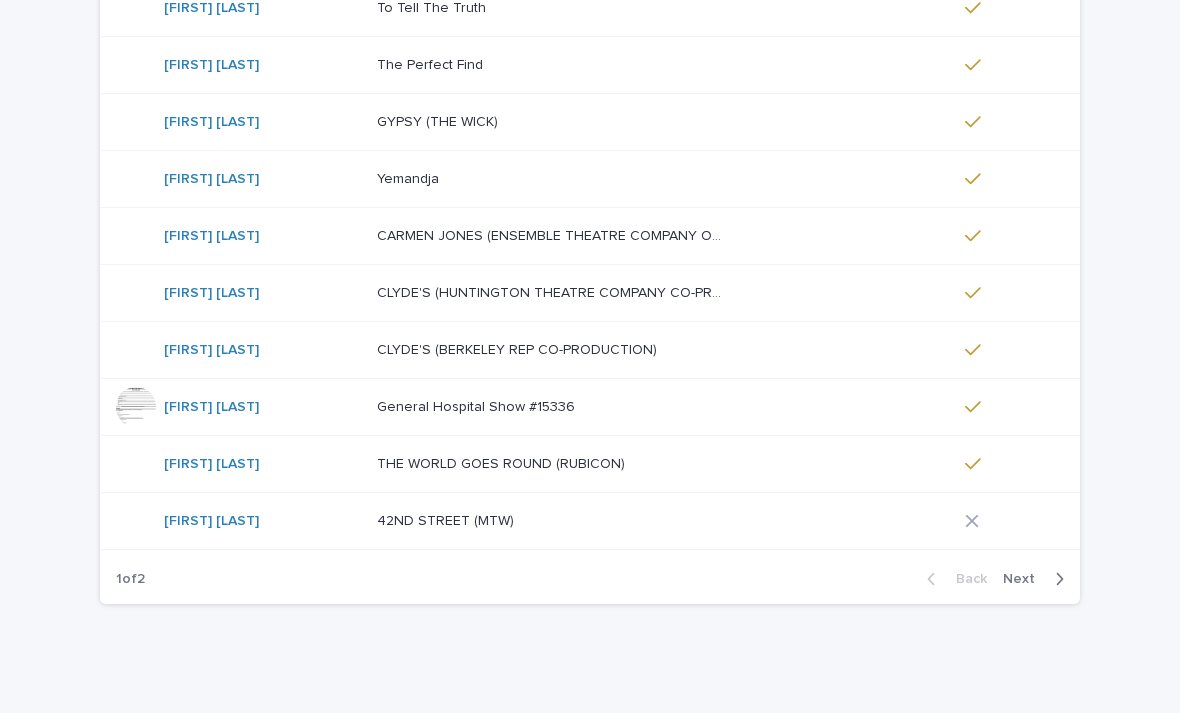 scroll, scrollTop: 414, scrollLeft: 0, axis: vertical 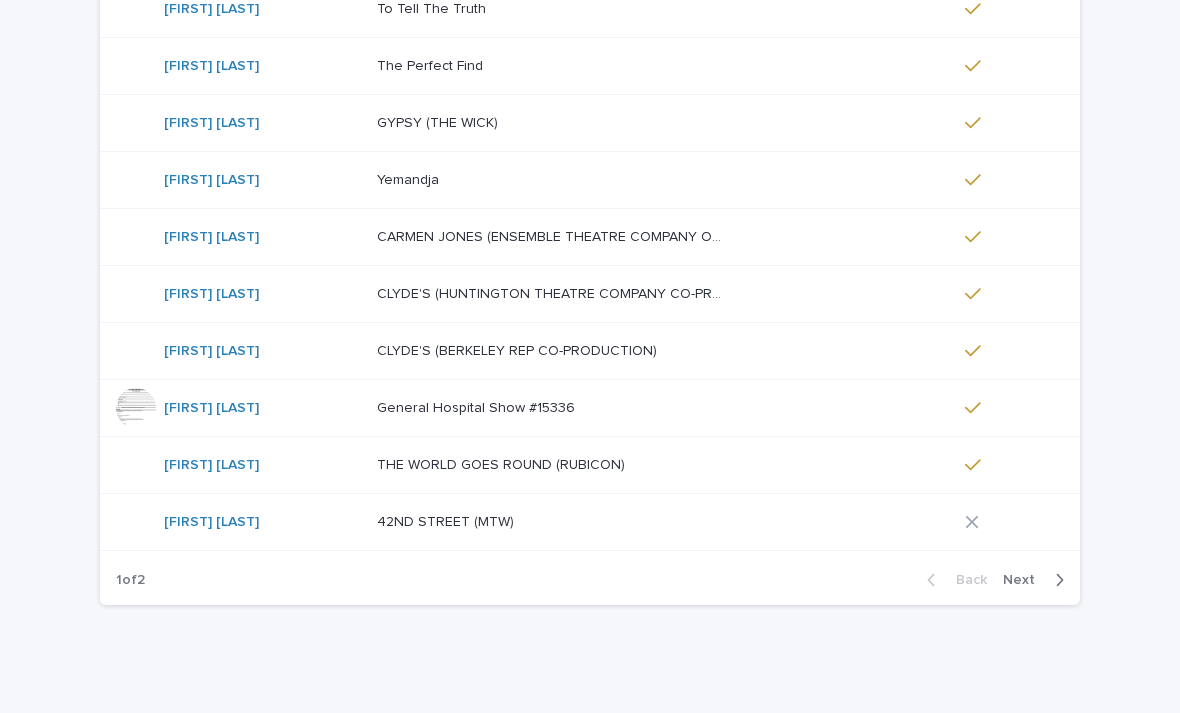 click on "Next" at bounding box center [1025, 580] 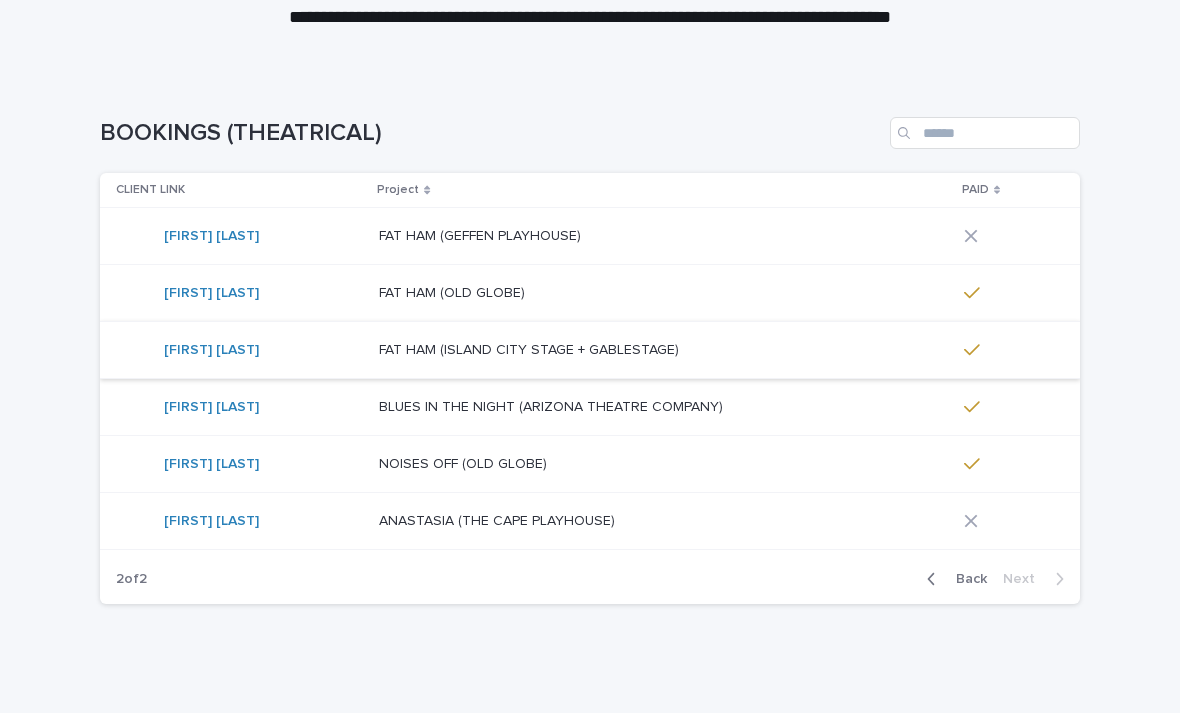 scroll, scrollTop: 186, scrollLeft: 0, axis: vertical 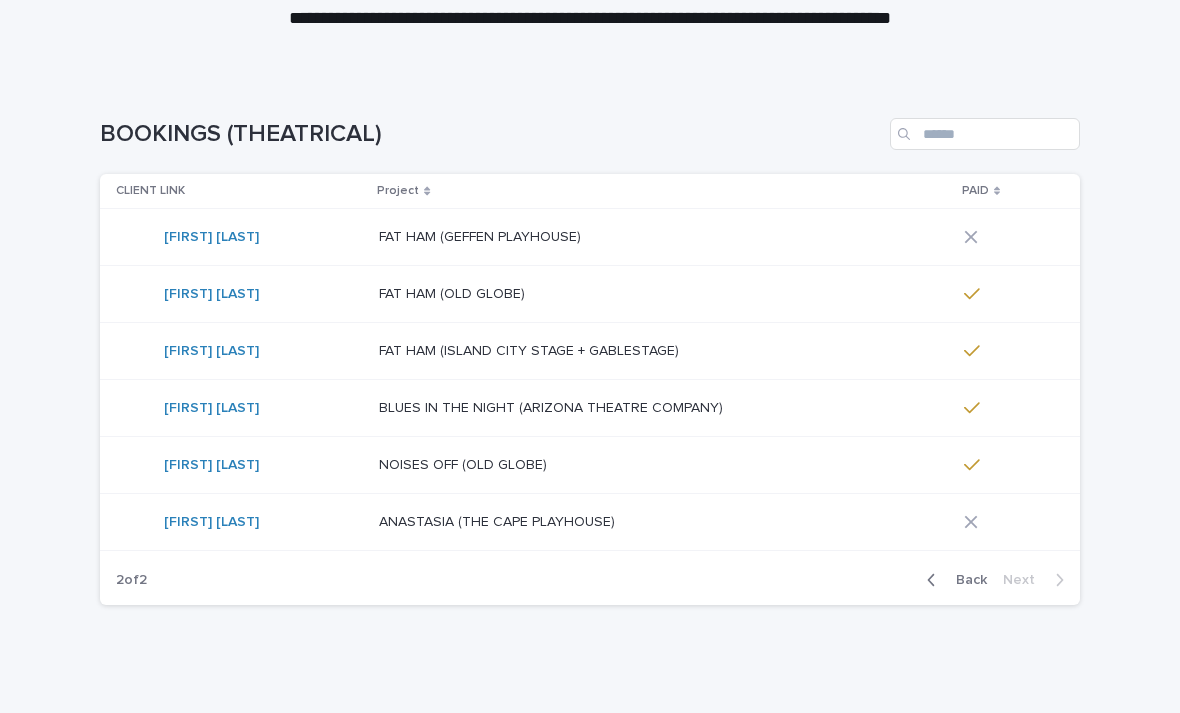 click on "Back" at bounding box center [965, 580] 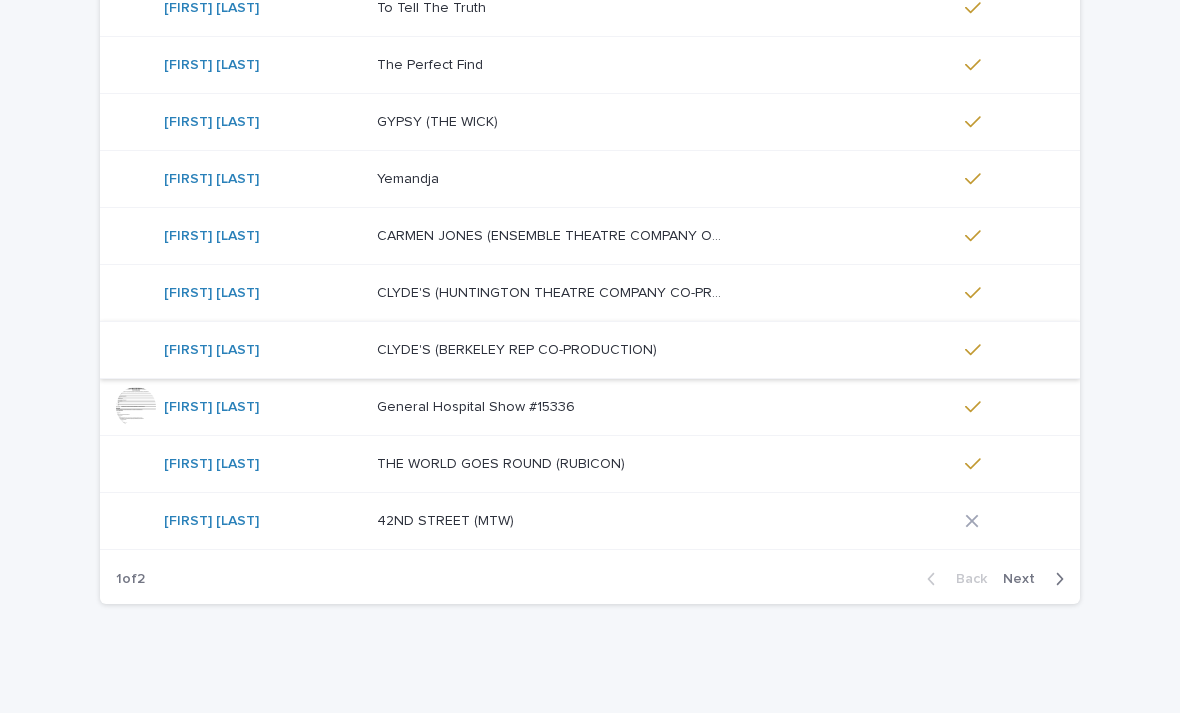 scroll, scrollTop: 414, scrollLeft: 0, axis: vertical 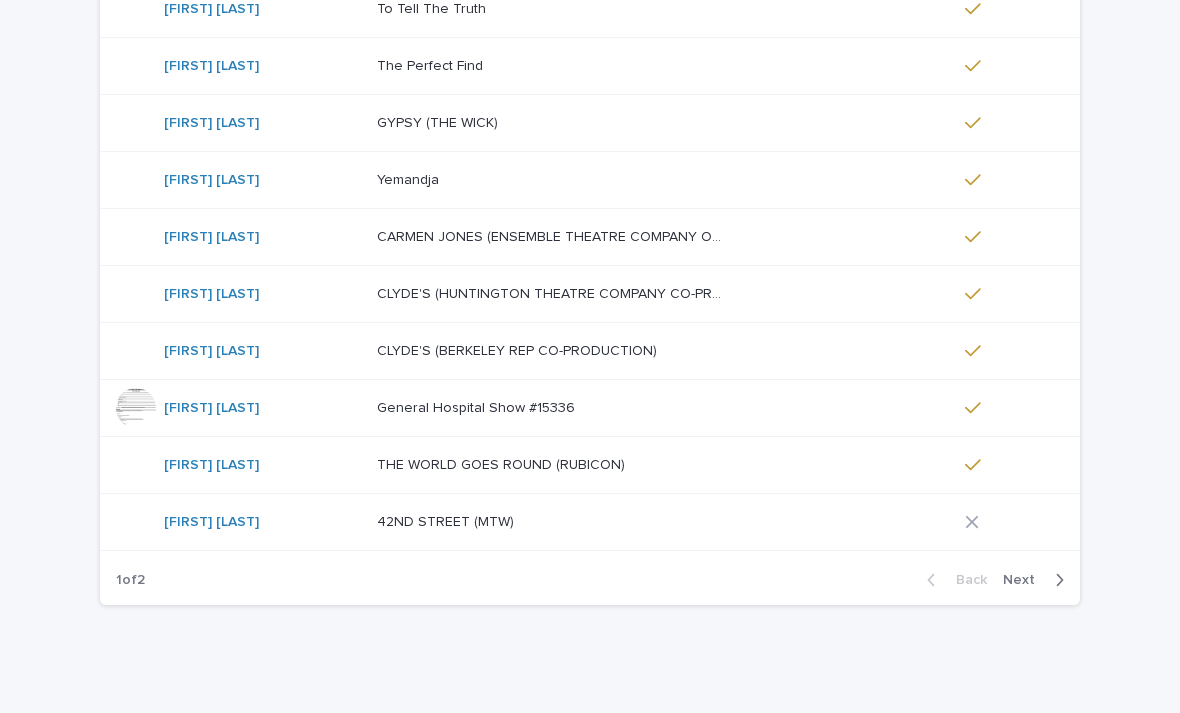 click on "CLYDE'S (HUNTINGTON THEATRE COMPANY CO-PRODUCTION)" at bounding box center [554, 292] 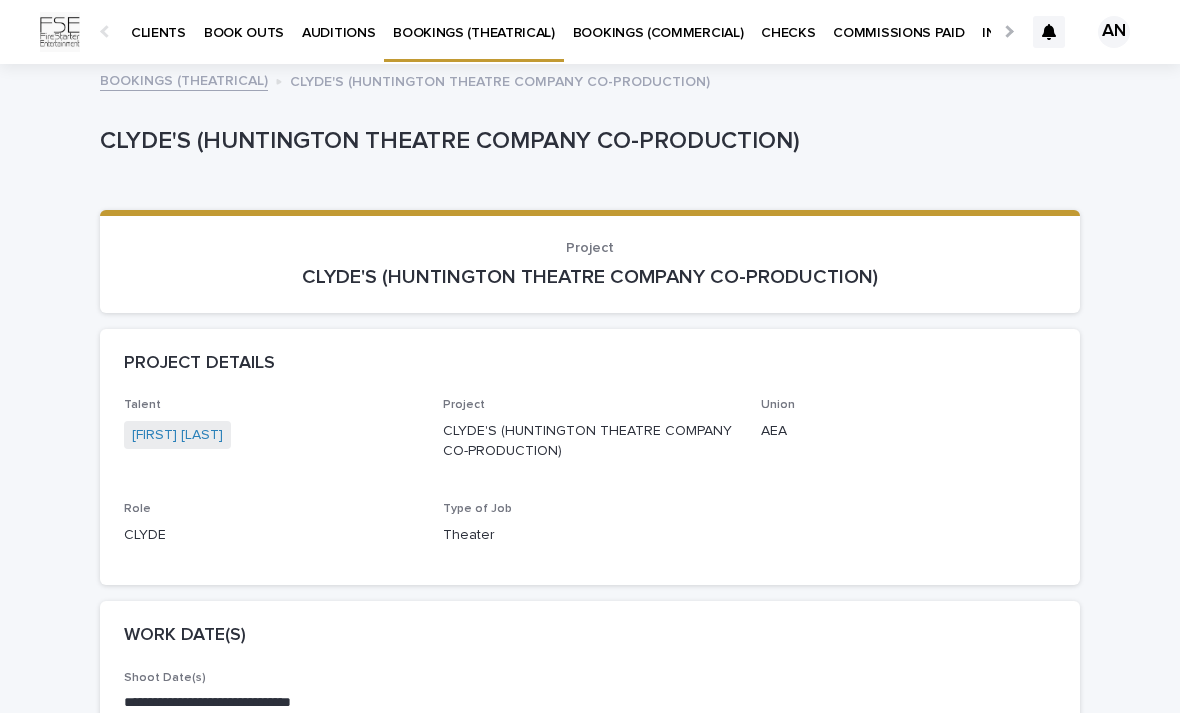 scroll, scrollTop: 0, scrollLeft: 0, axis: both 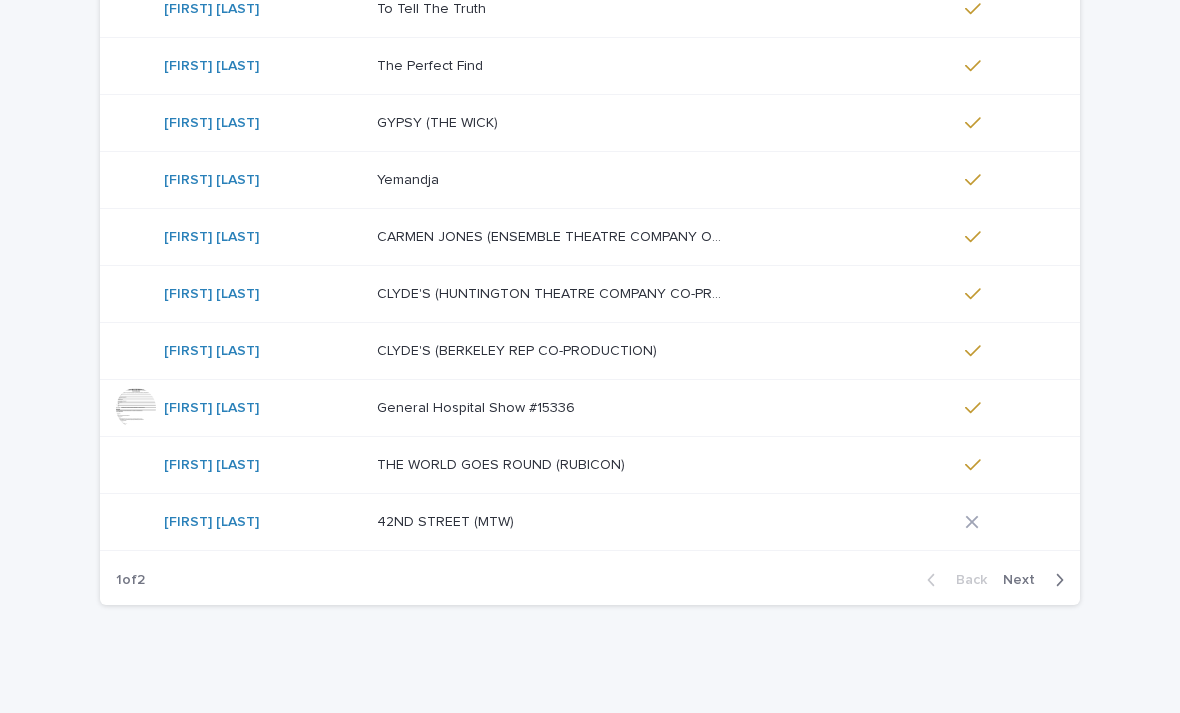 click on "THE WORLD GOES ROUND (RUBICON)" at bounding box center [503, 463] 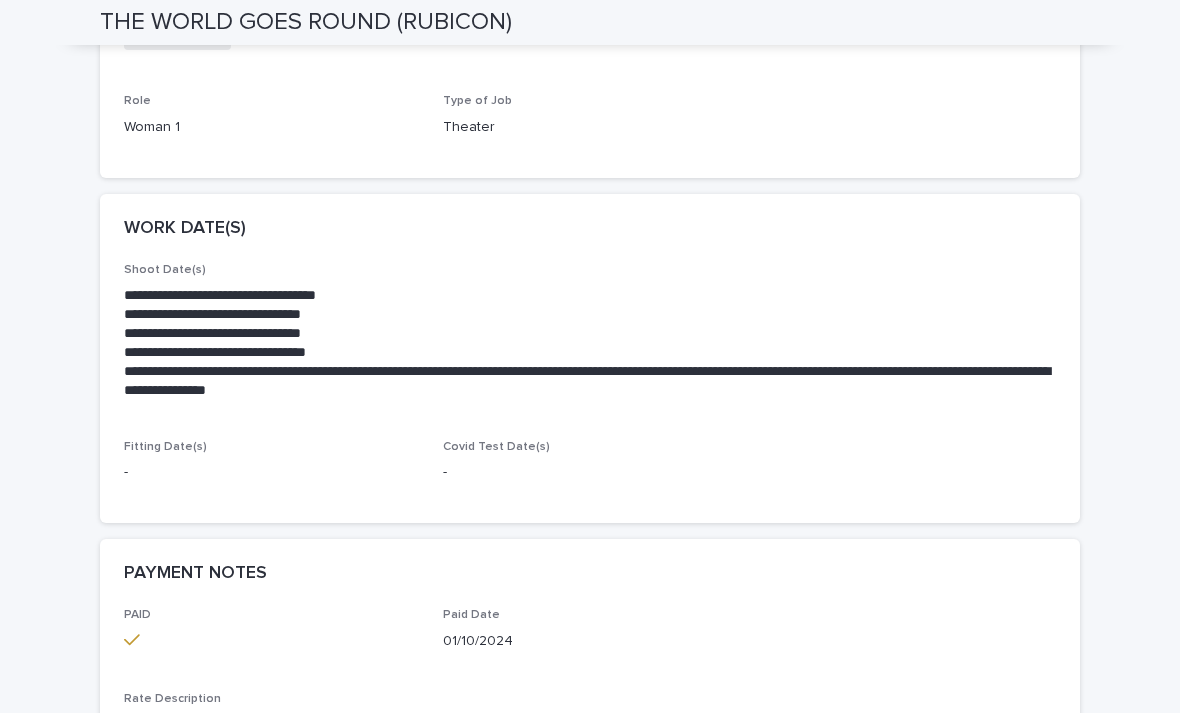 scroll, scrollTop: 292, scrollLeft: 0, axis: vertical 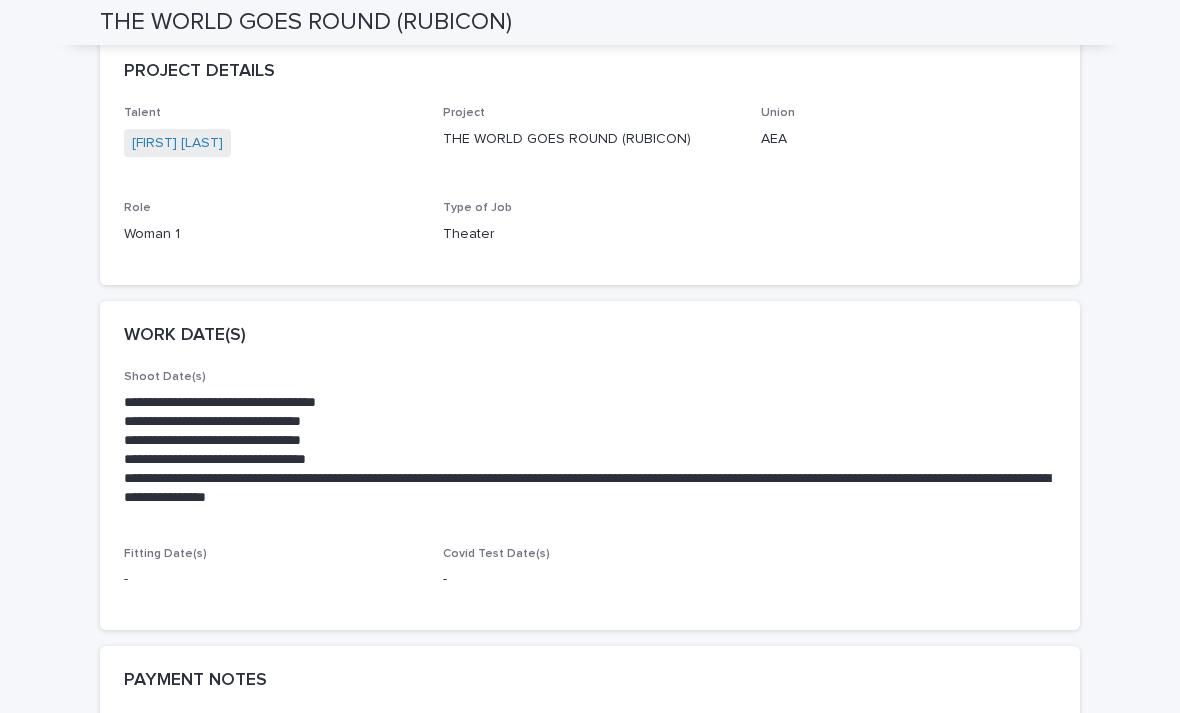 click on "THE WORLD GOES ROUND (RUBICON)" at bounding box center (590, 139) 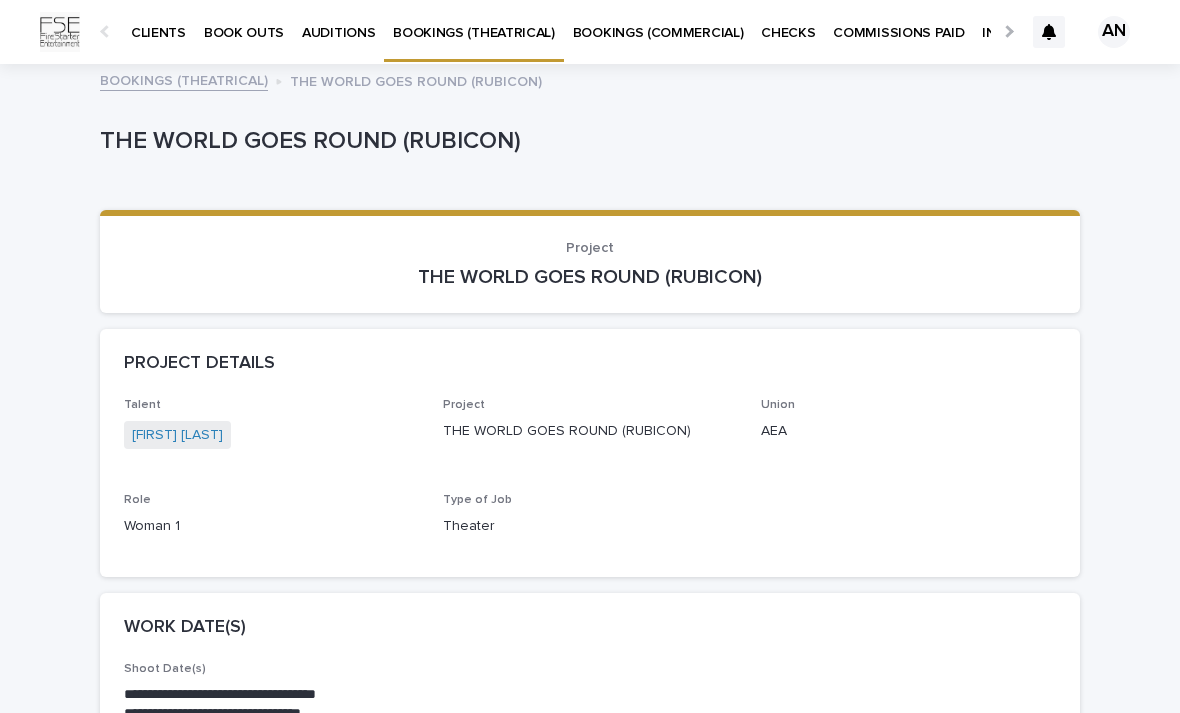 scroll, scrollTop: 0, scrollLeft: 0, axis: both 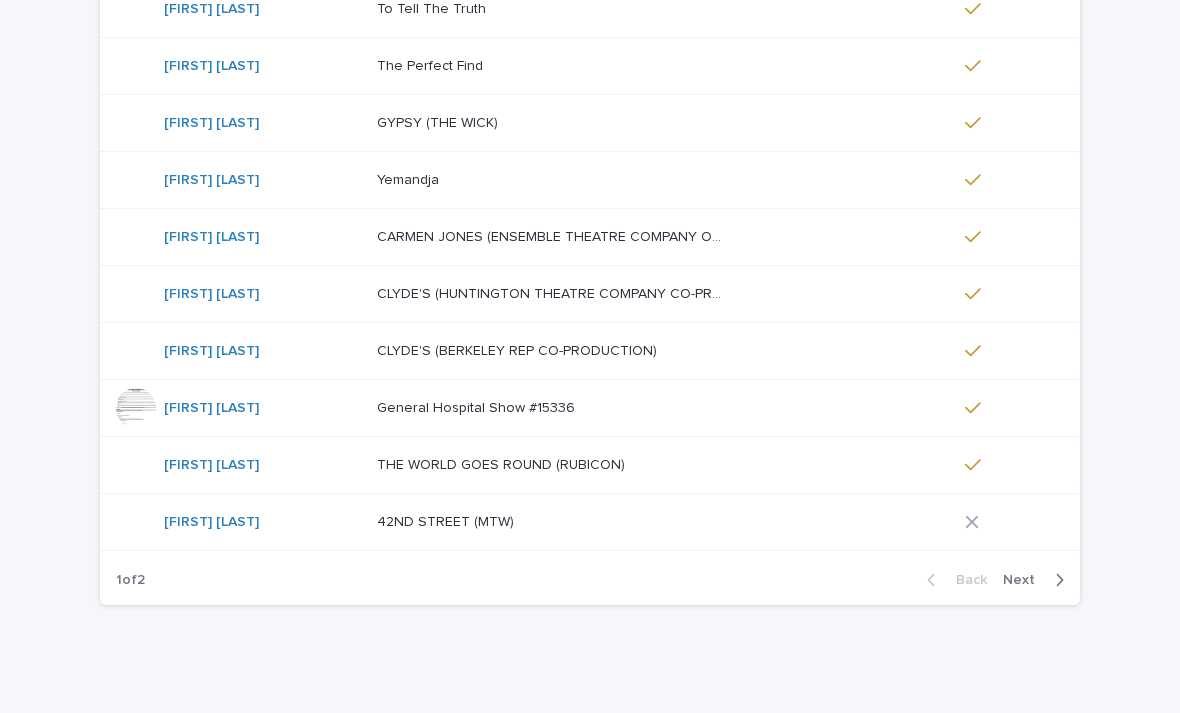 click on "42ND STREET (MTW) 42ND STREET (MTW)" at bounding box center (663, 522) 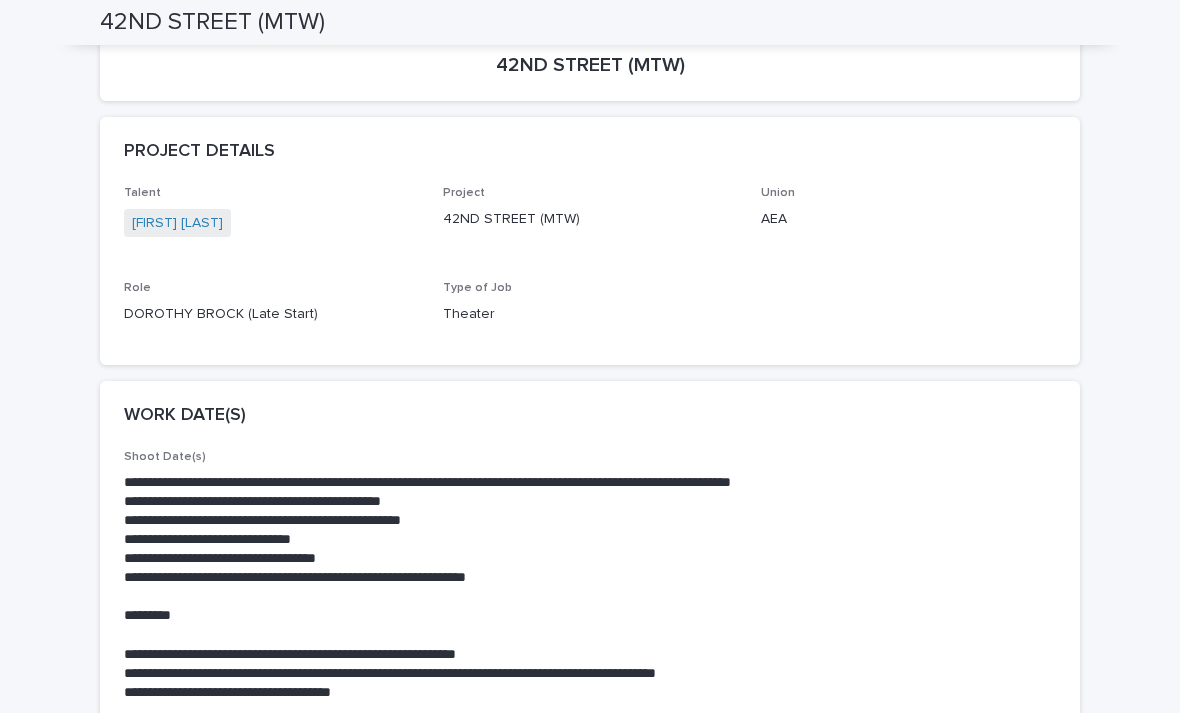 scroll, scrollTop: 198, scrollLeft: 0, axis: vertical 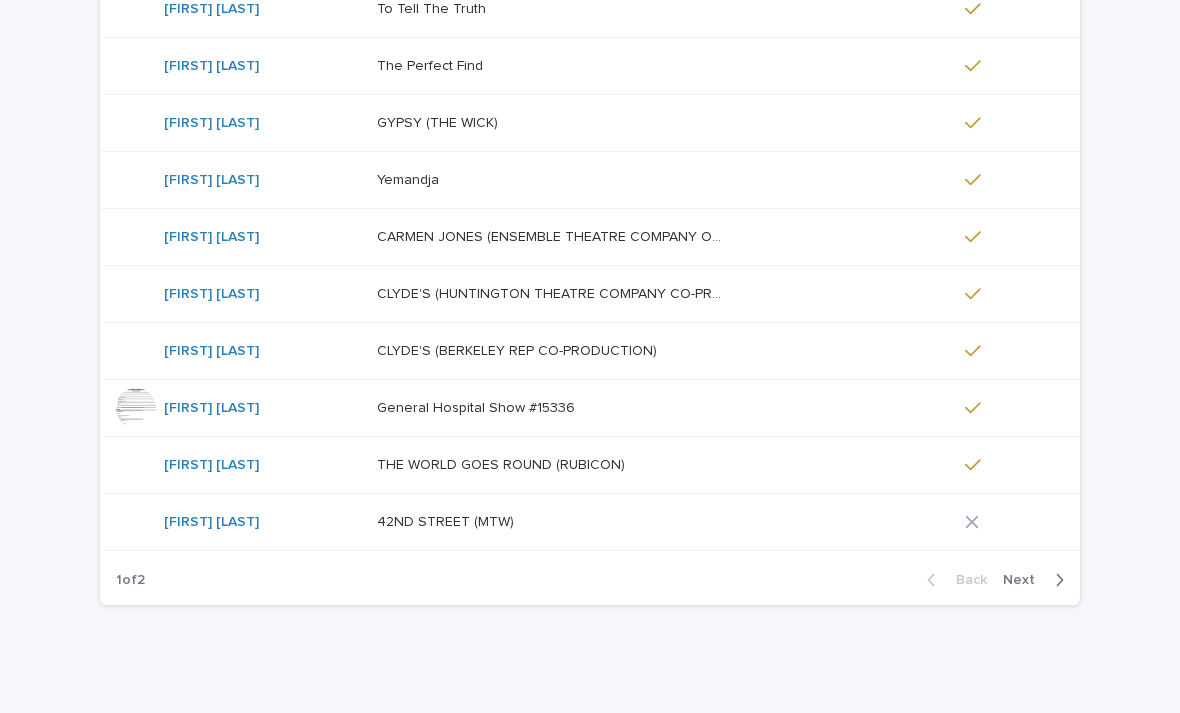 click on "General Hospital Show #15336" at bounding box center (478, 406) 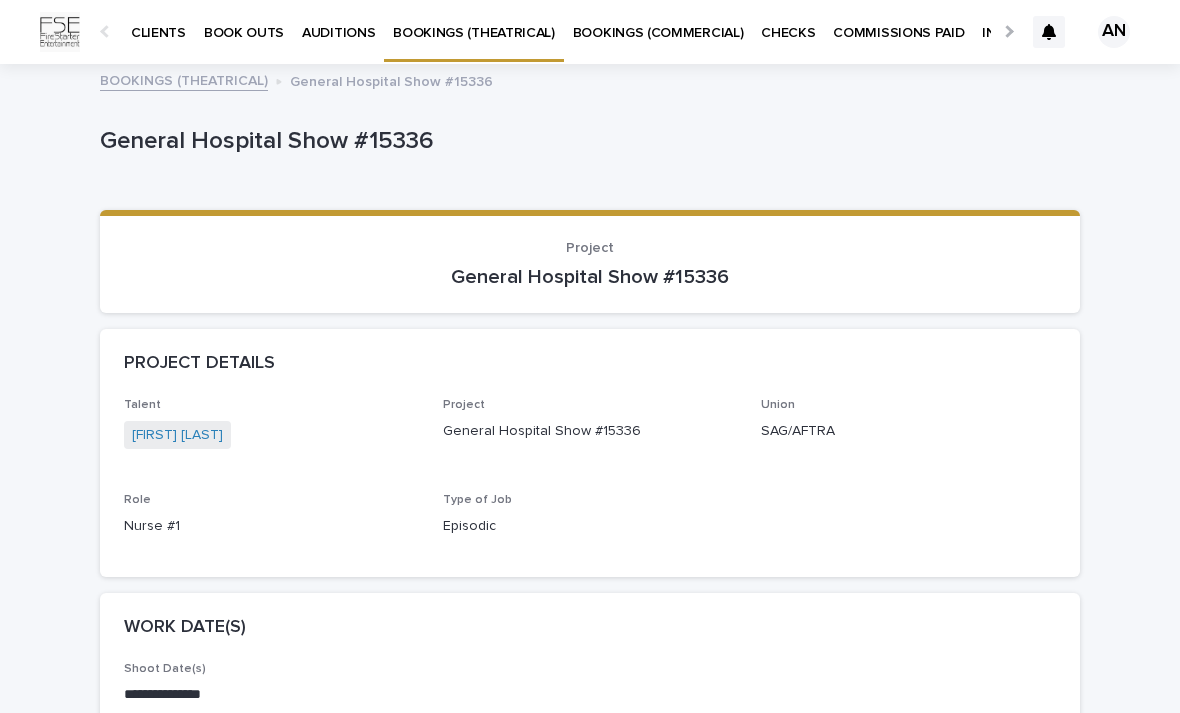 scroll, scrollTop: 0, scrollLeft: 0, axis: both 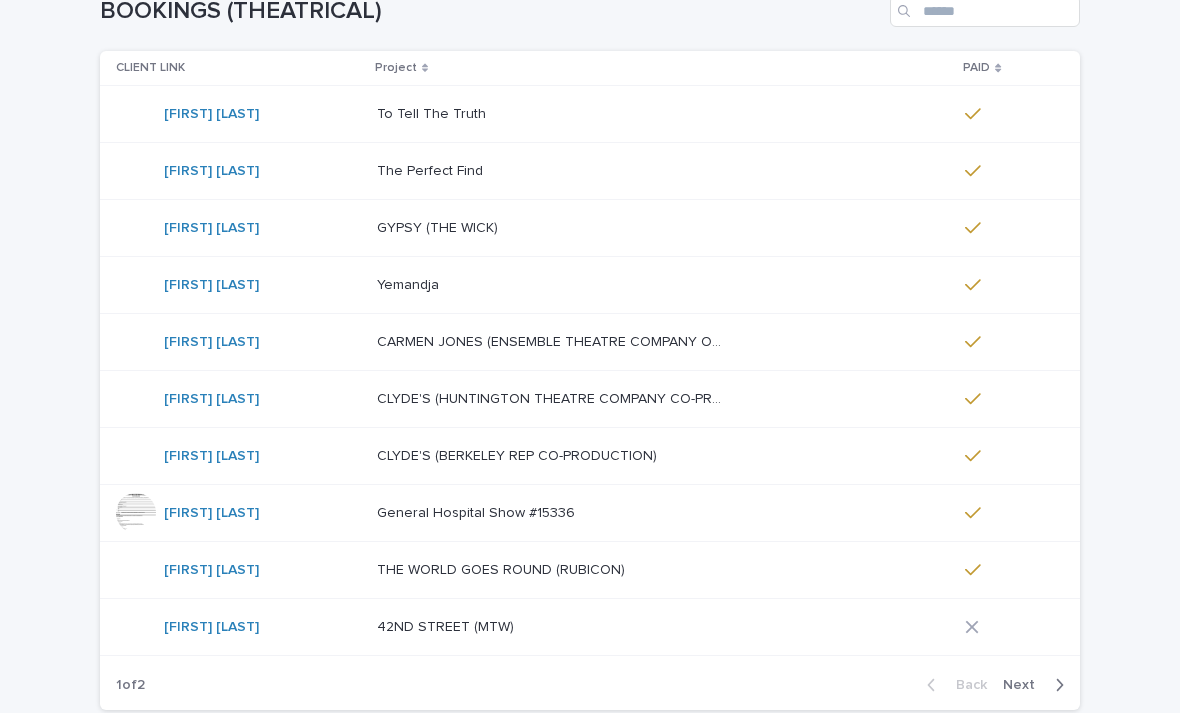 click on "Yemandja" at bounding box center [410, 283] 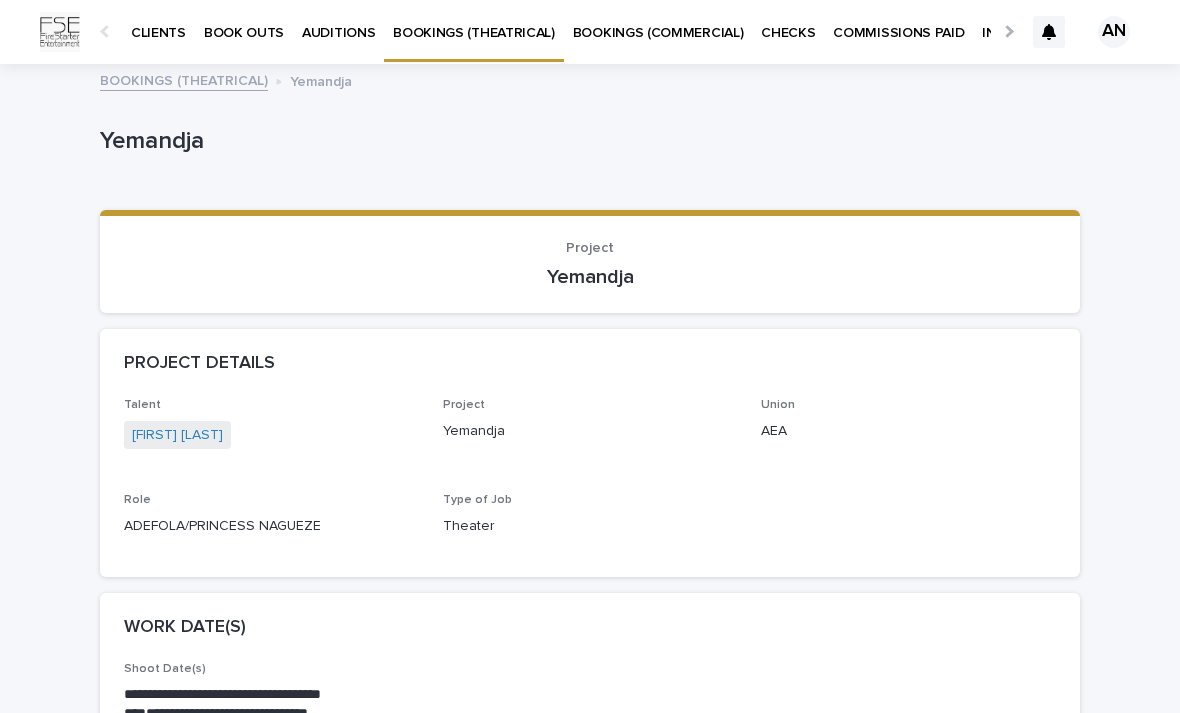 scroll, scrollTop: 0, scrollLeft: 0, axis: both 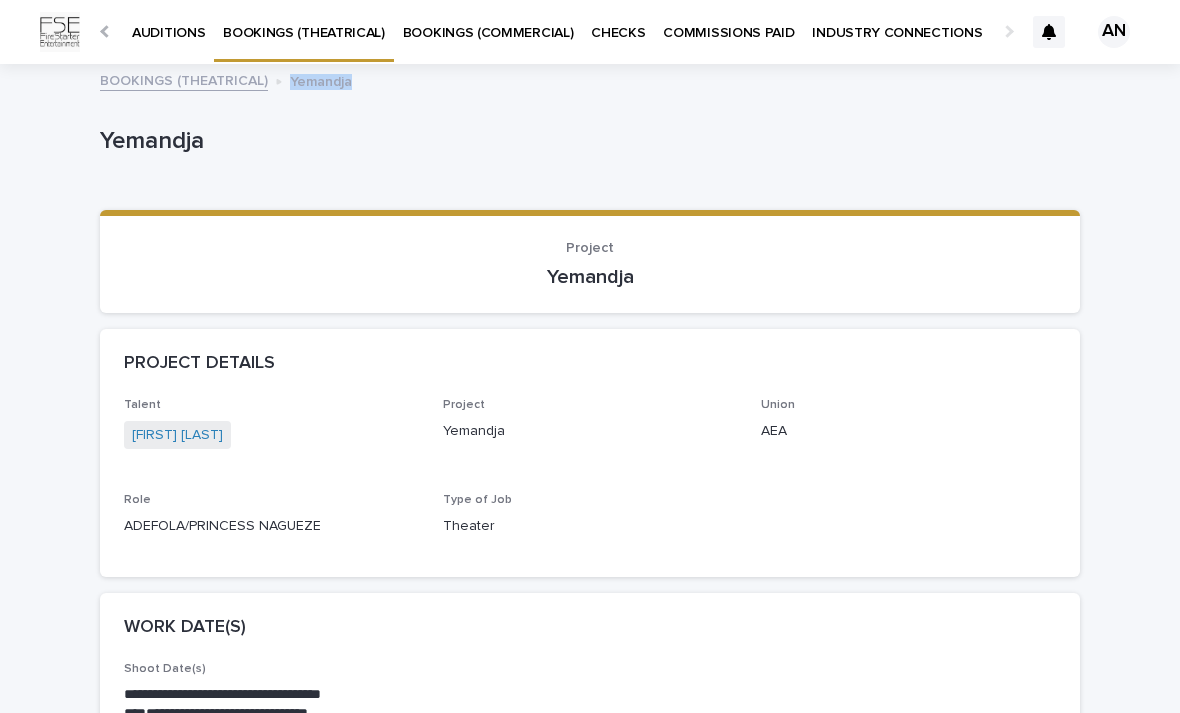 click on "**********" at bounding box center (590, 356) 